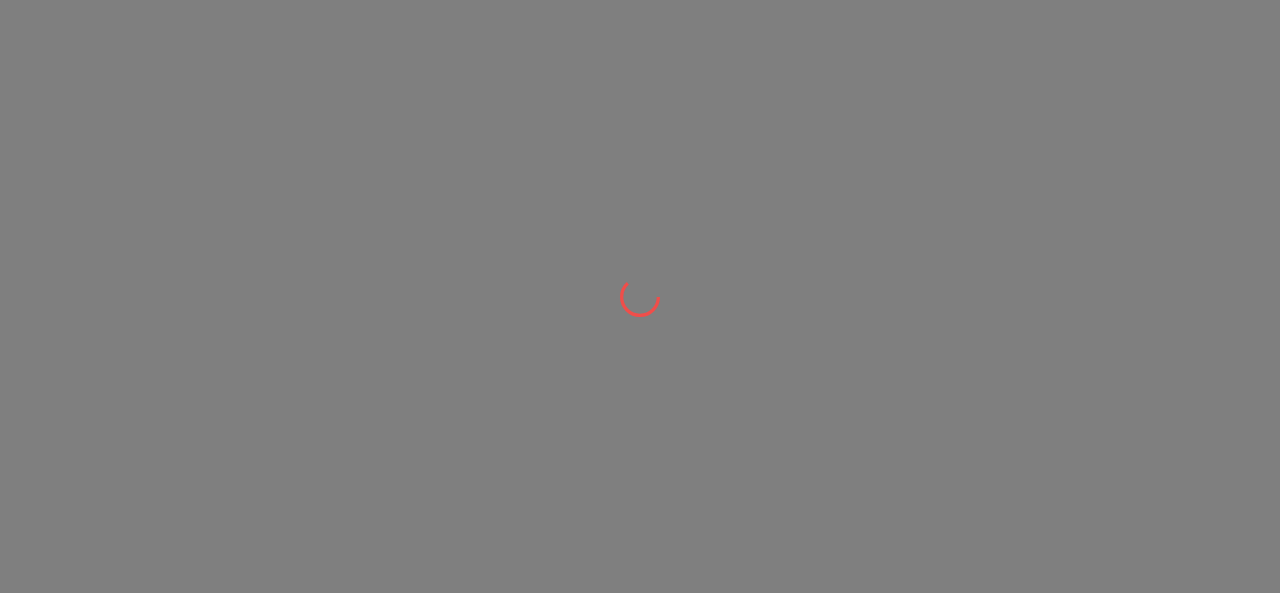 scroll, scrollTop: 0, scrollLeft: 0, axis: both 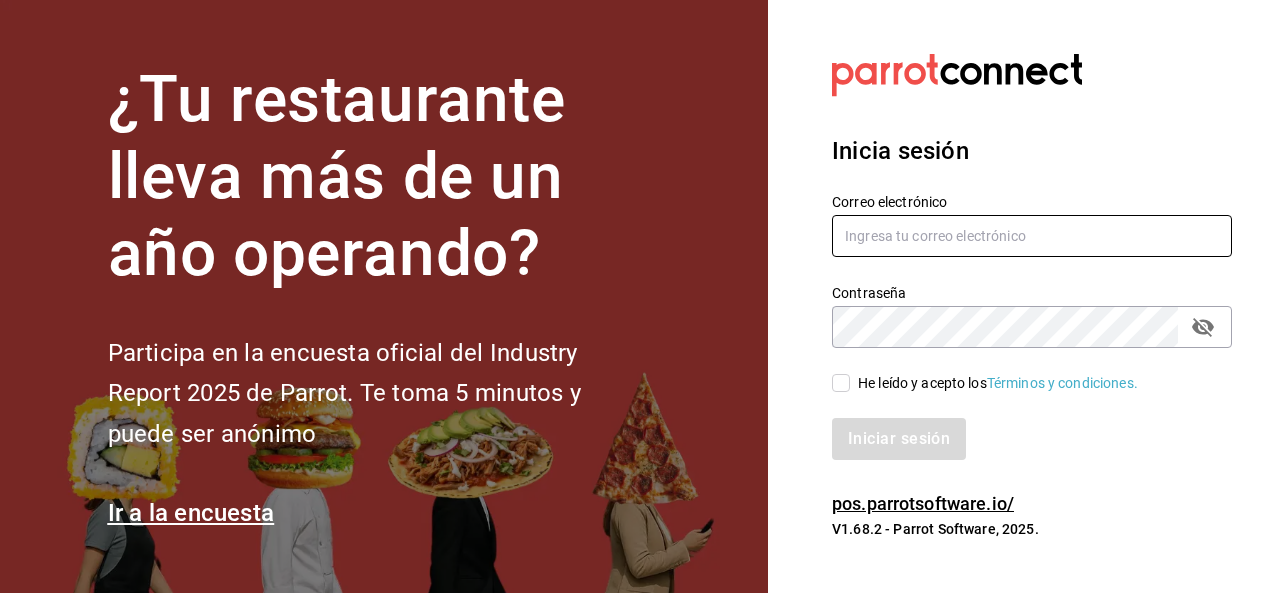 type on "[USERNAME]@[DOMAIN].com" 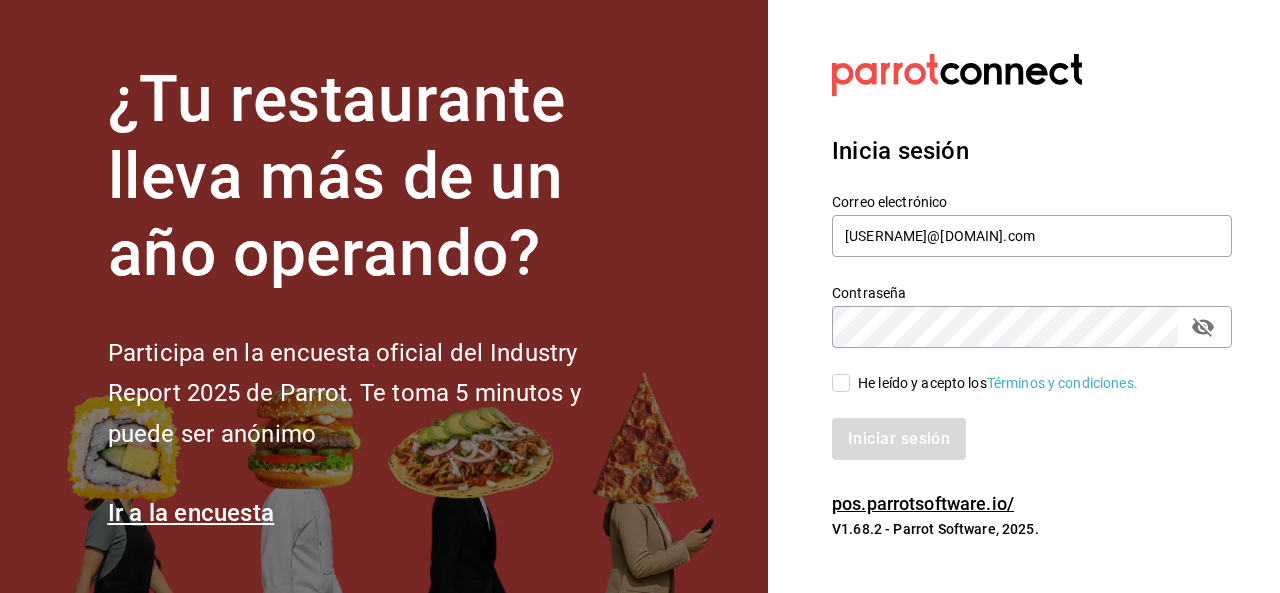 click on "He leído y acepto los  Términos y condiciones." at bounding box center [841, 383] 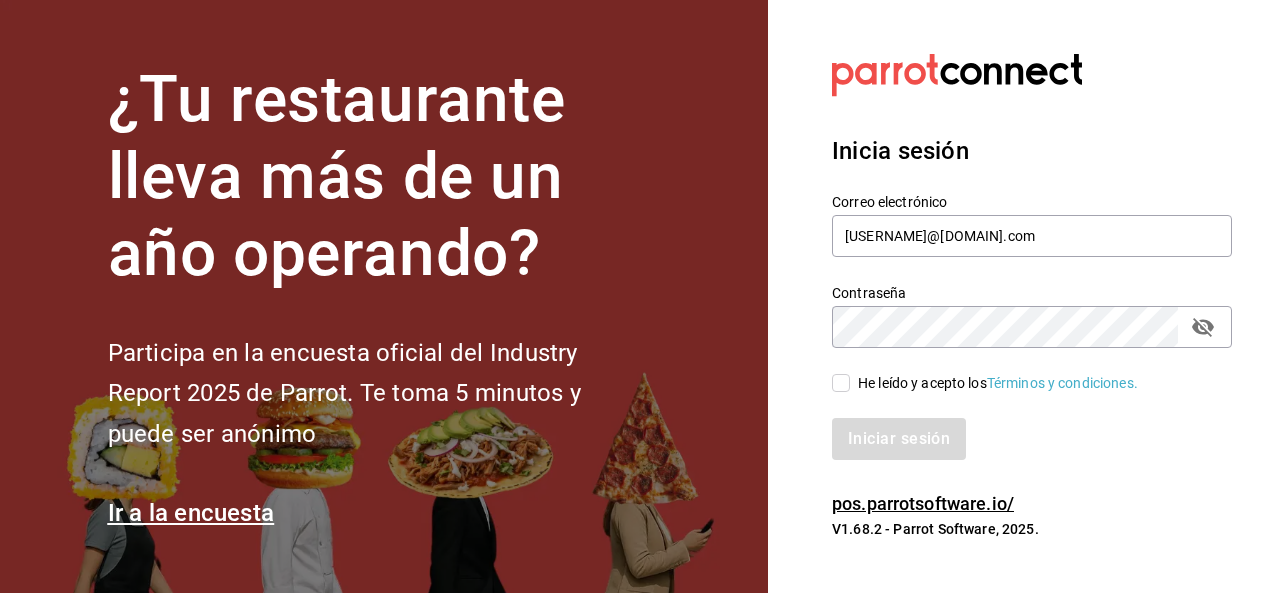 checkbox on "true" 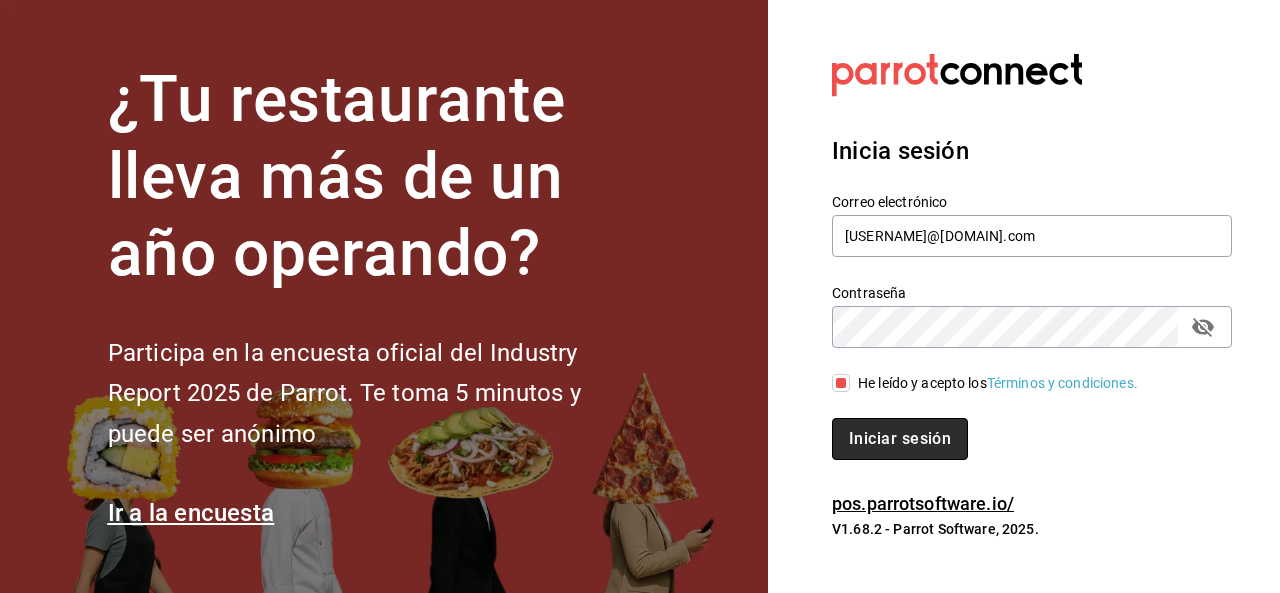click on "Iniciar sesión" at bounding box center (900, 439) 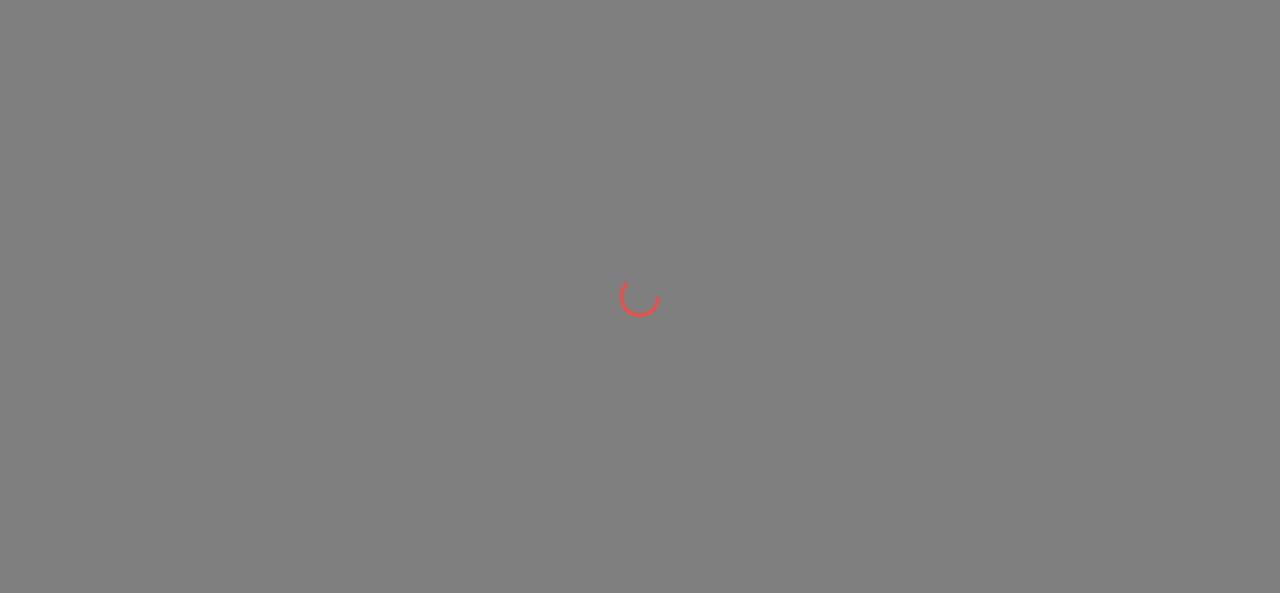 scroll, scrollTop: 0, scrollLeft: 0, axis: both 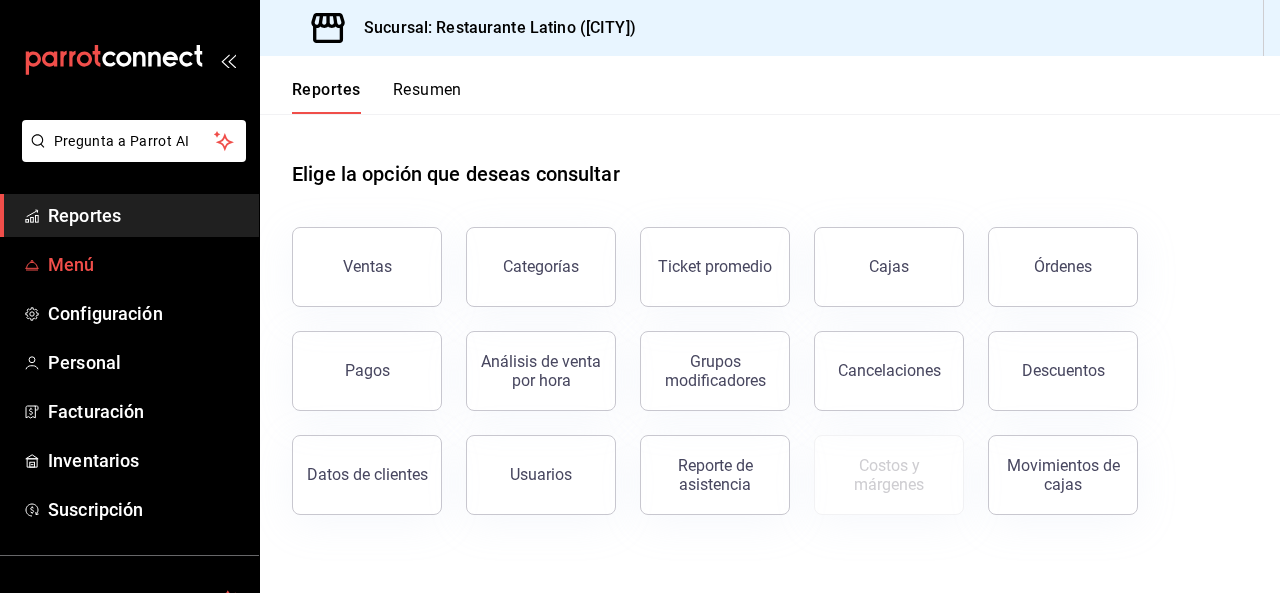 click on "Menú" at bounding box center (145, 264) 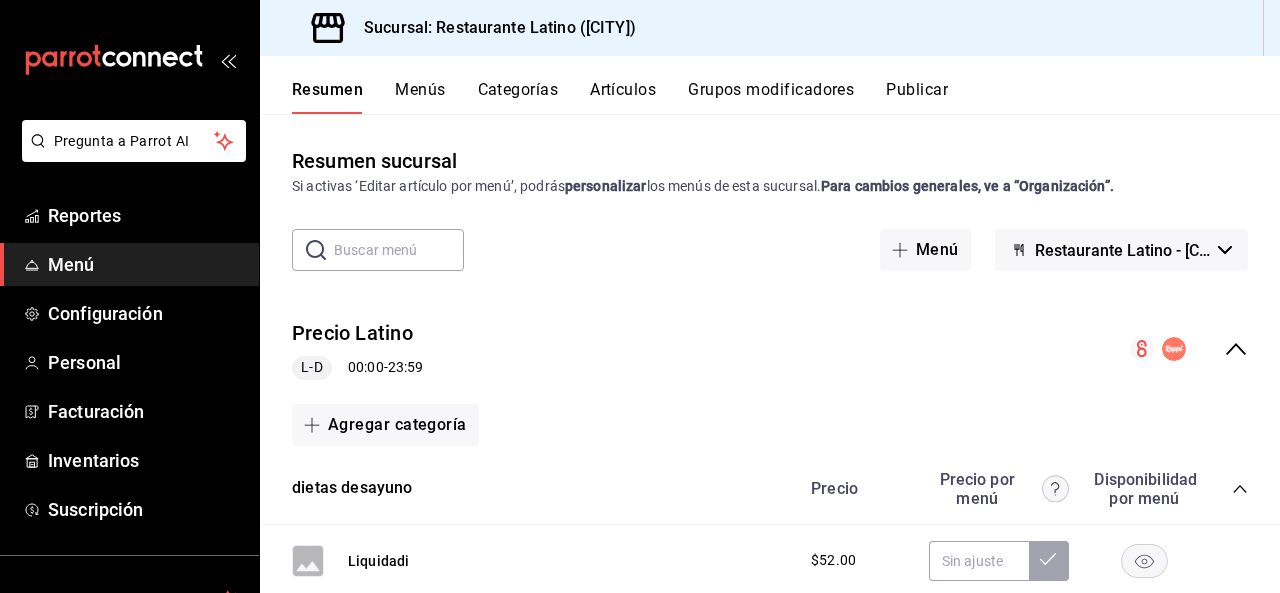 click on "Artículos" at bounding box center (623, 97) 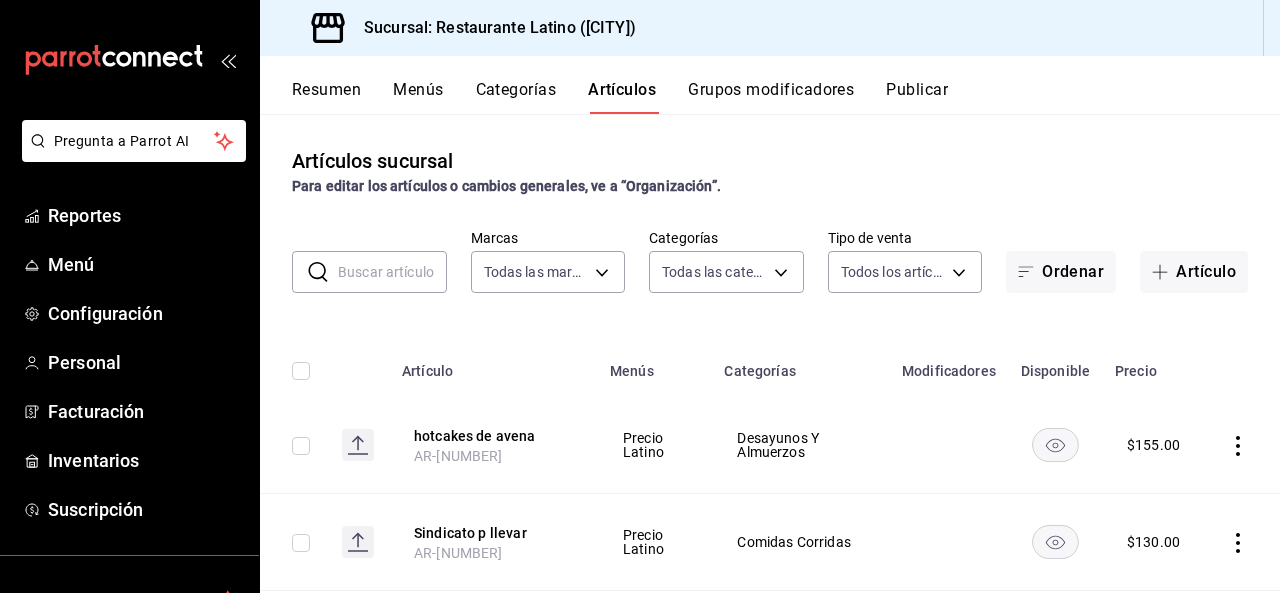 type on "[UUID]" 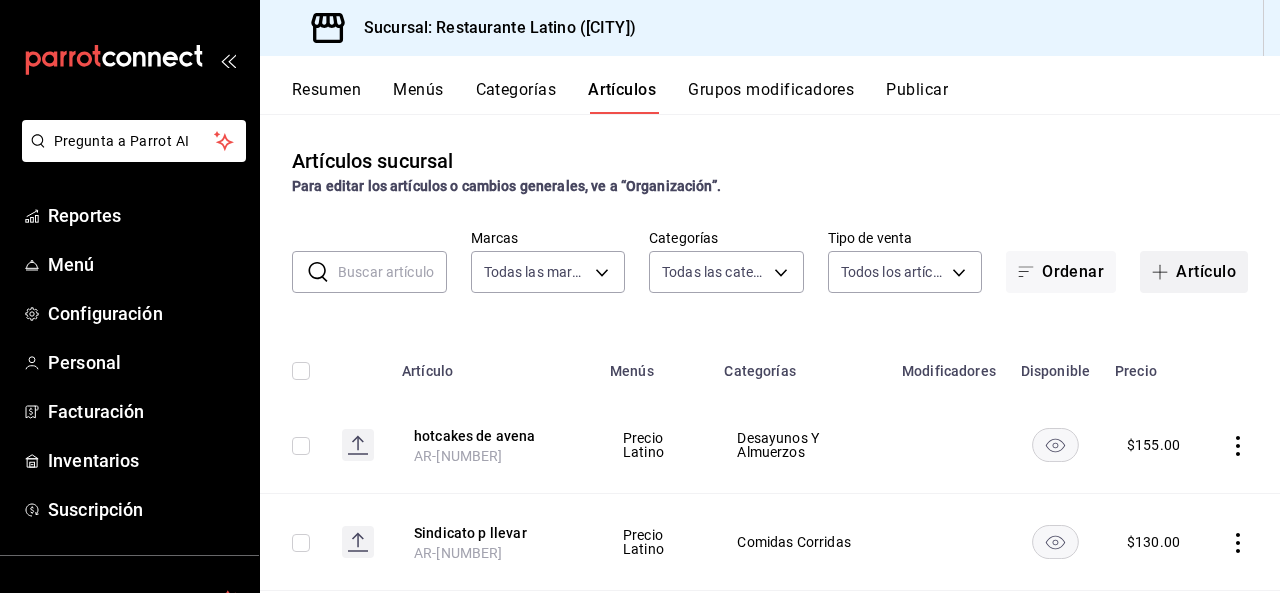 click on "Artículo" at bounding box center [1194, 272] 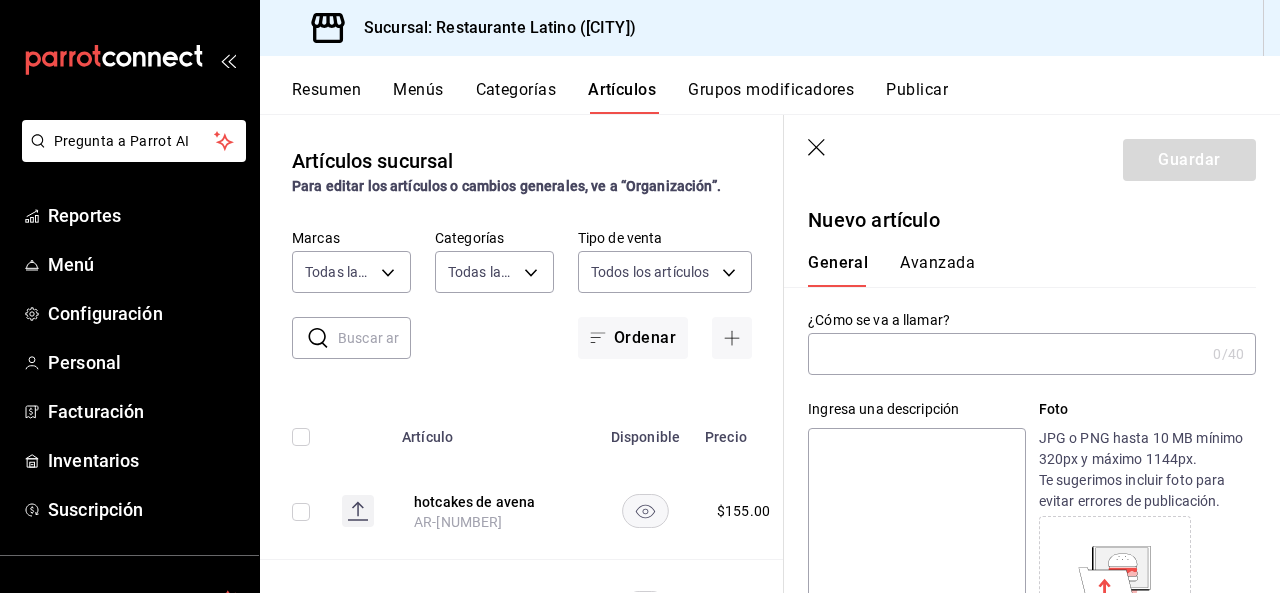 click at bounding box center [1006, 354] 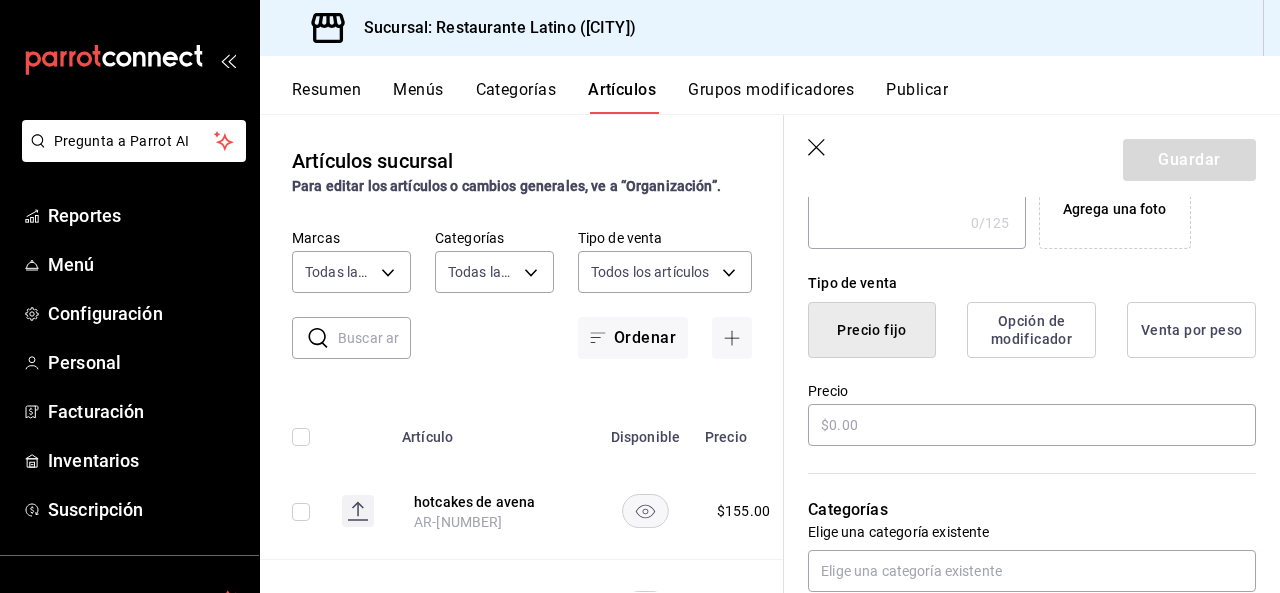 scroll, scrollTop: 440, scrollLeft: 0, axis: vertical 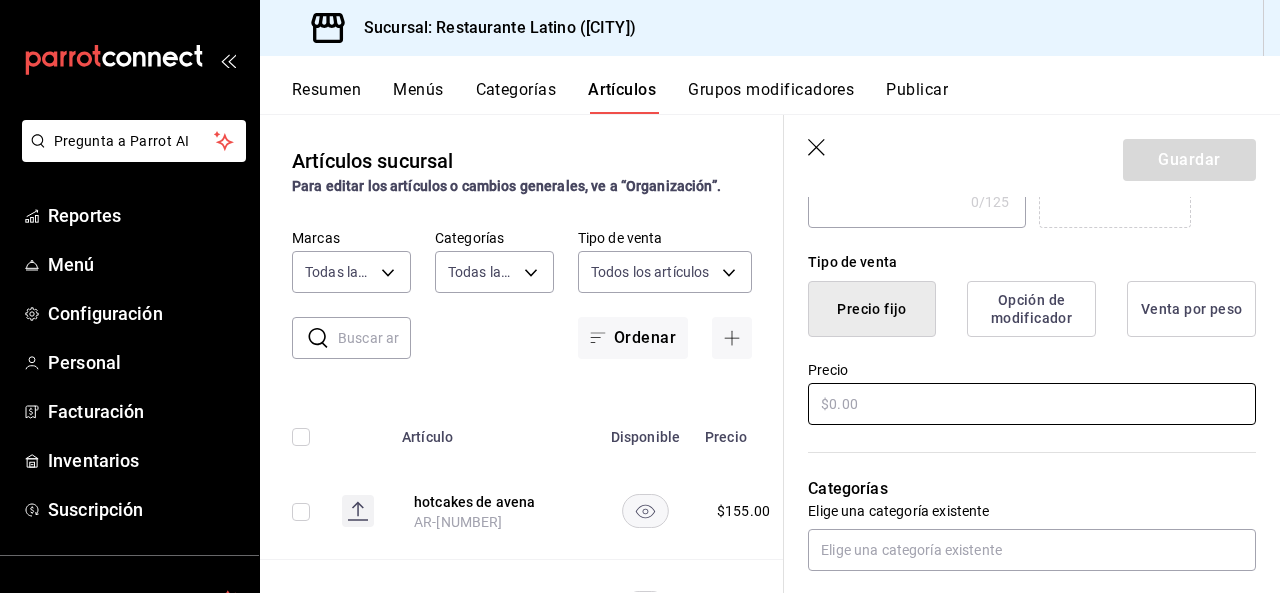 type on "promocion de agosto" 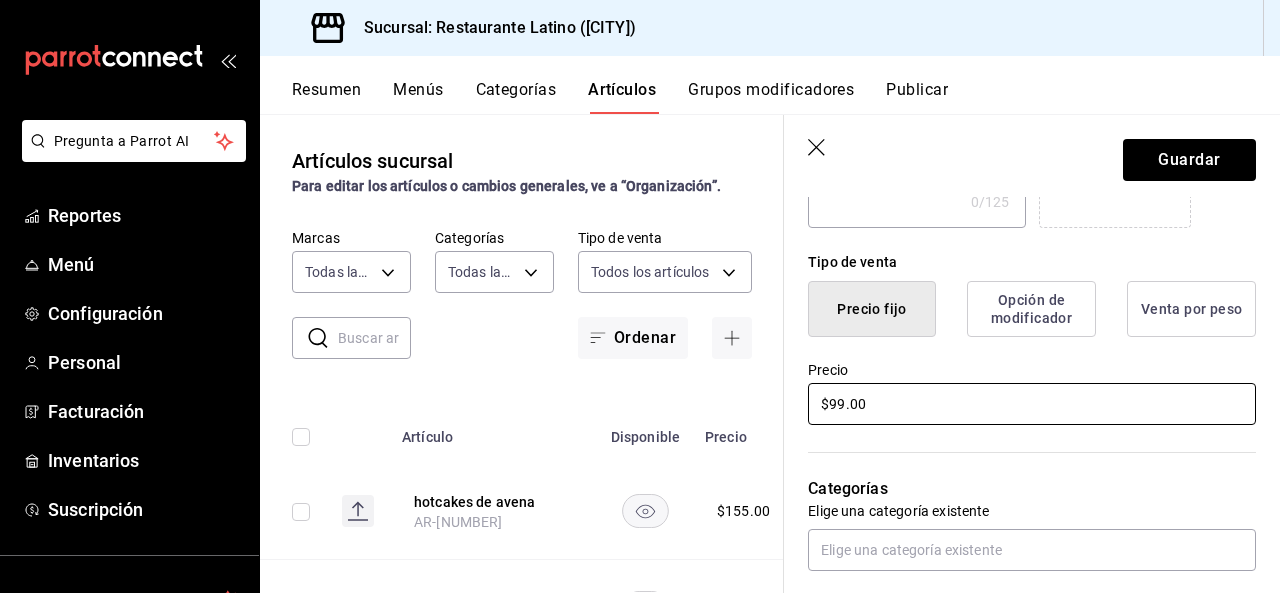 type on "$99.00" 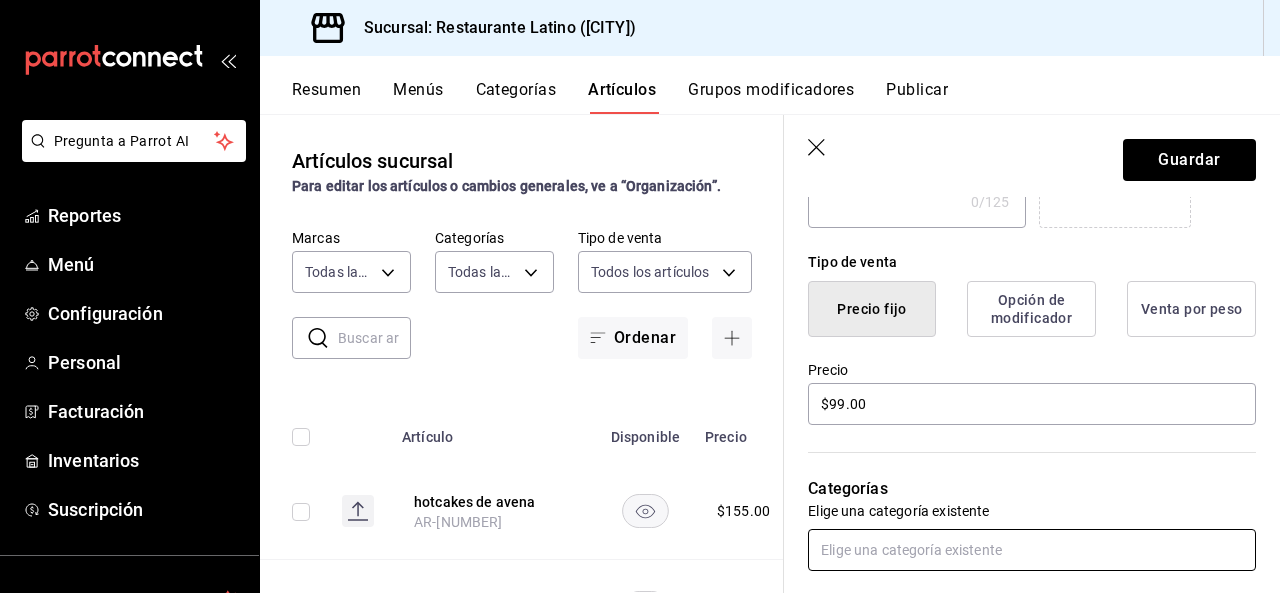 click at bounding box center (1032, 550) 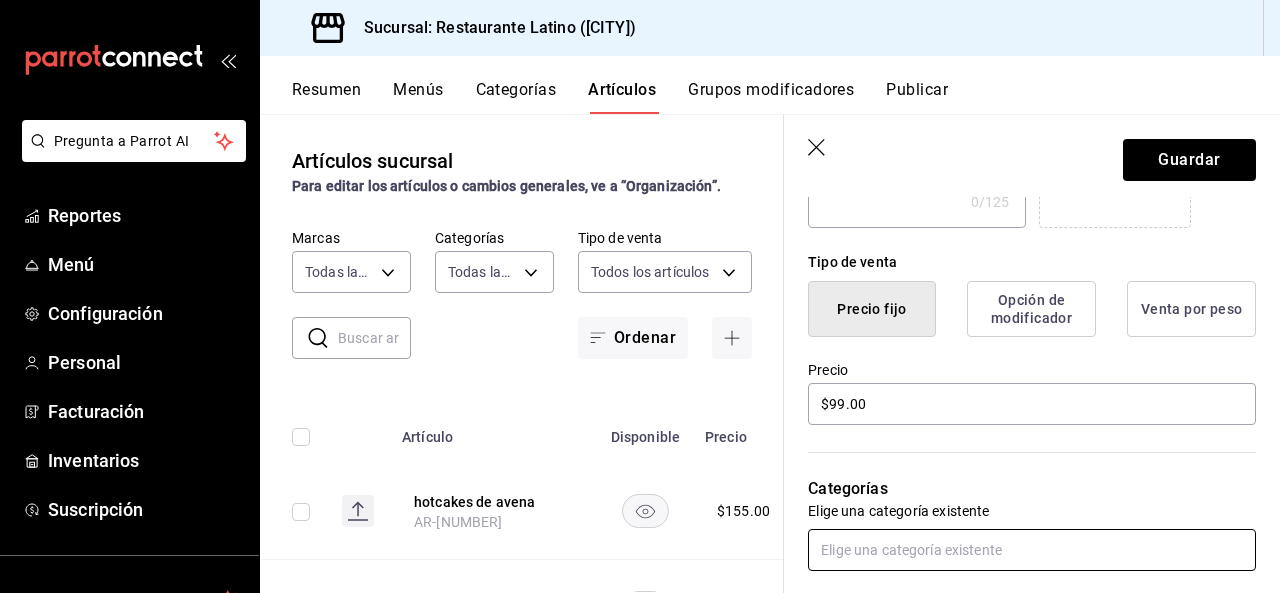 click at bounding box center [1032, 550] 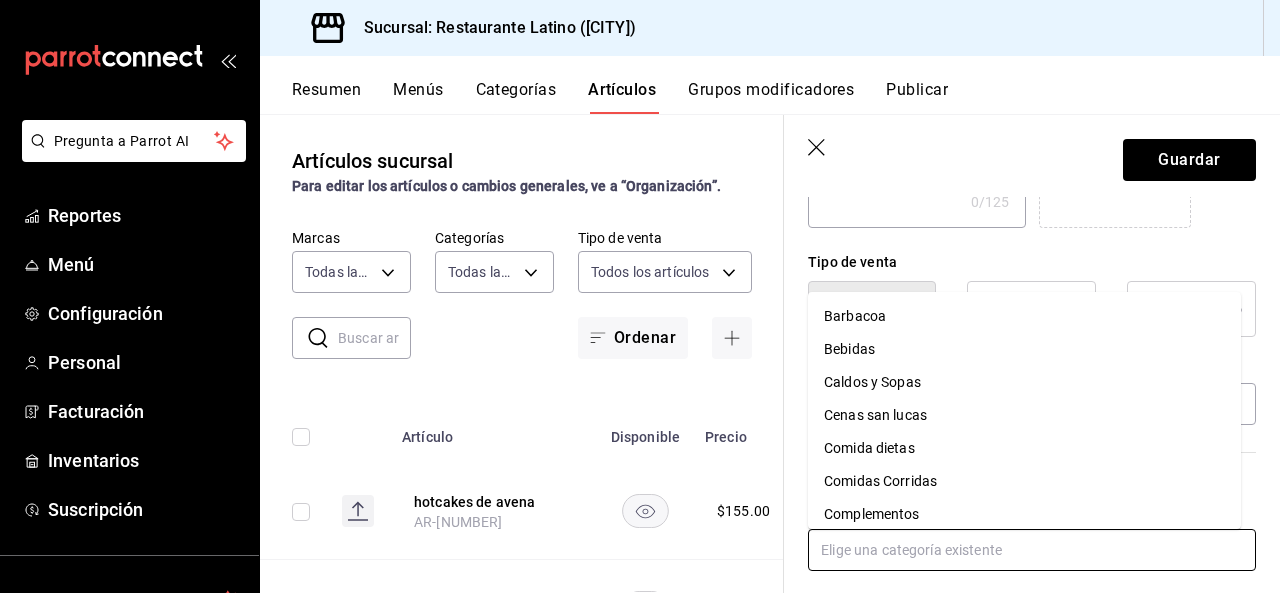 type on "f" 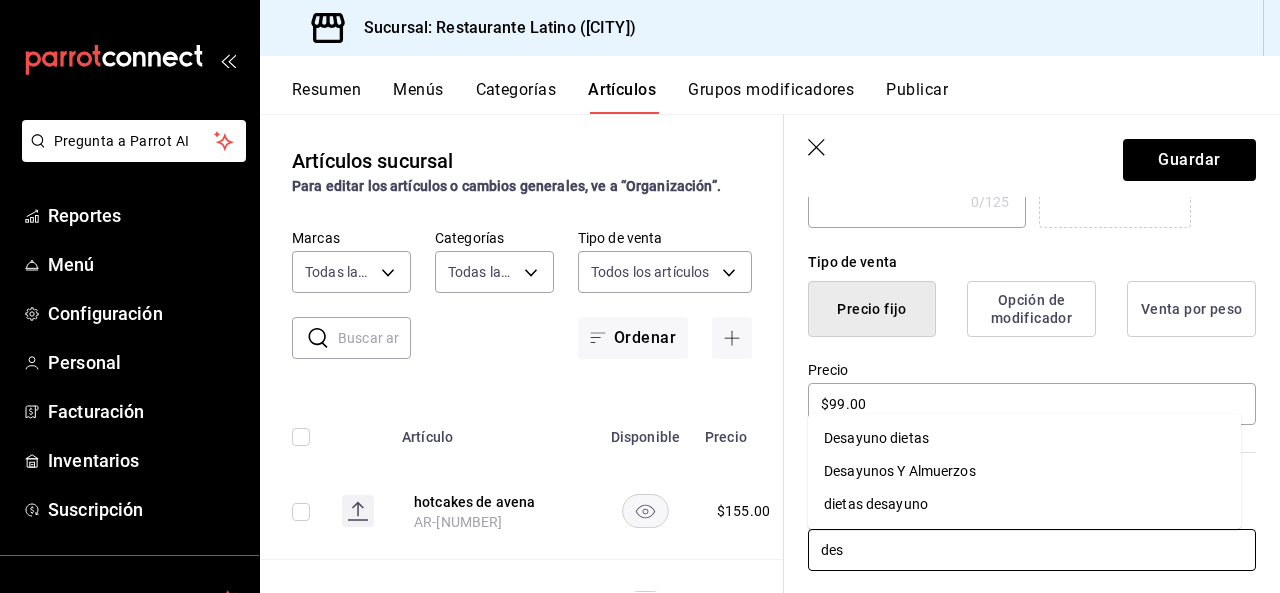 type on "desa" 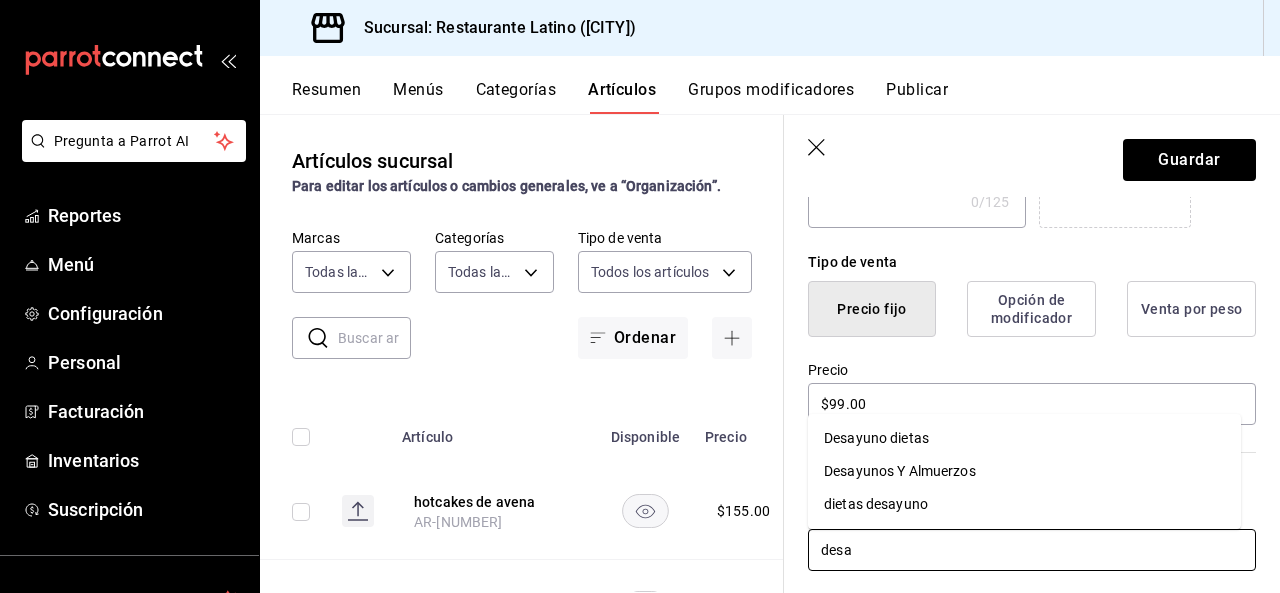 click on "Desayunos Y Almuerzos" at bounding box center (1024, 471) 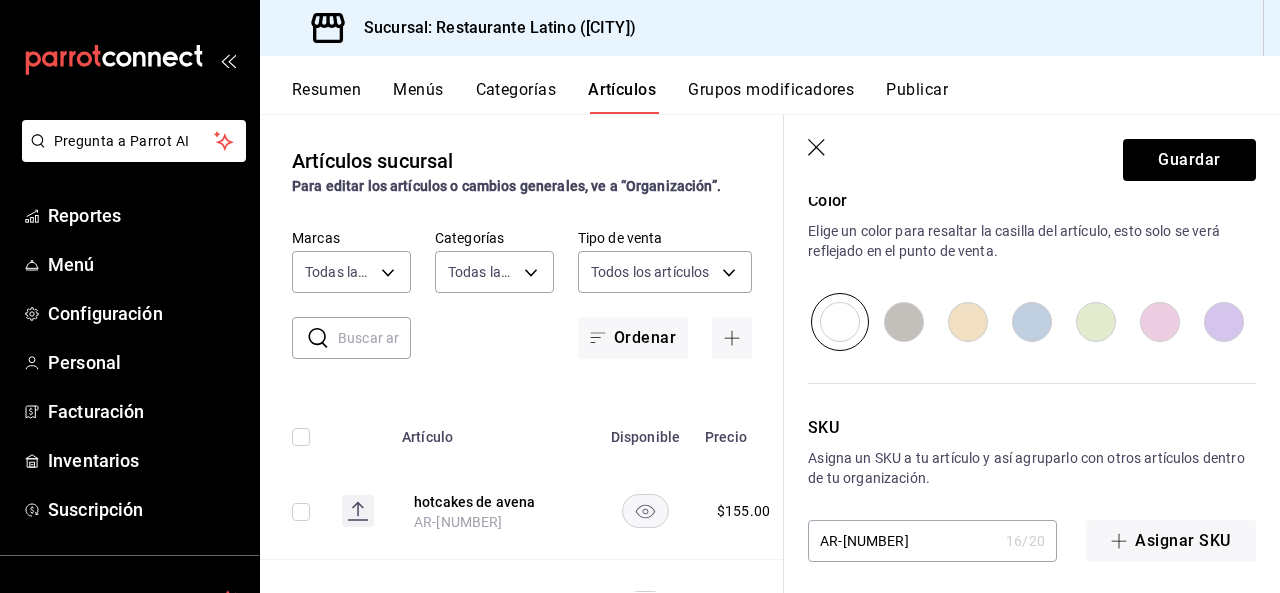 scroll, scrollTop: 1070, scrollLeft: 0, axis: vertical 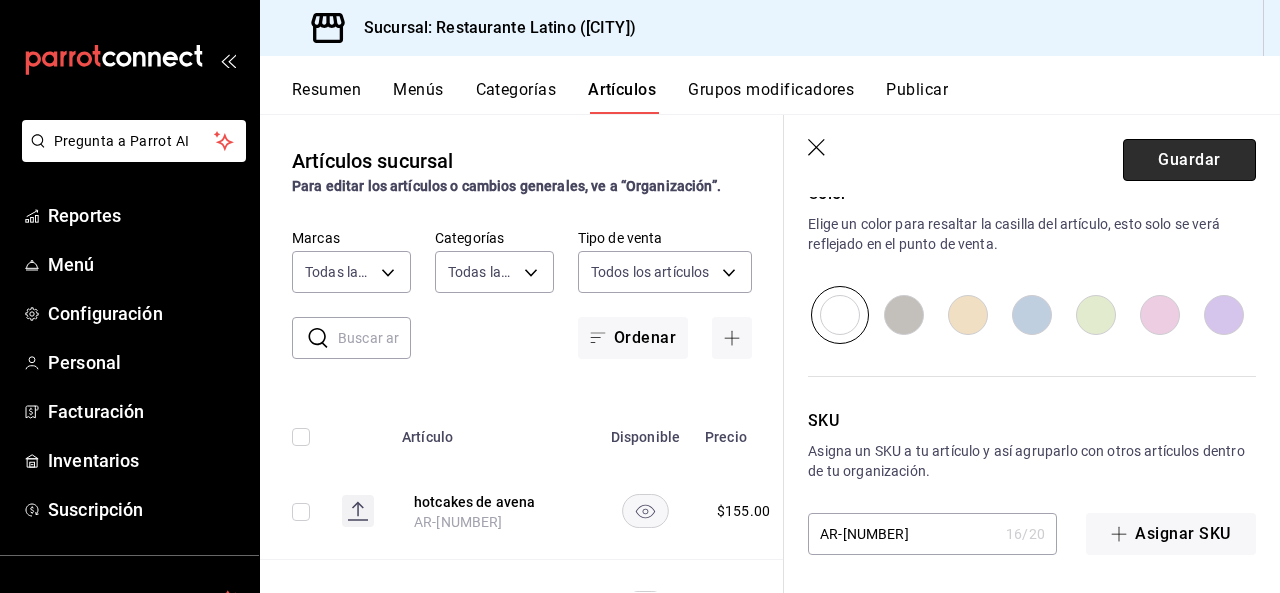 click on "Guardar" at bounding box center [1189, 160] 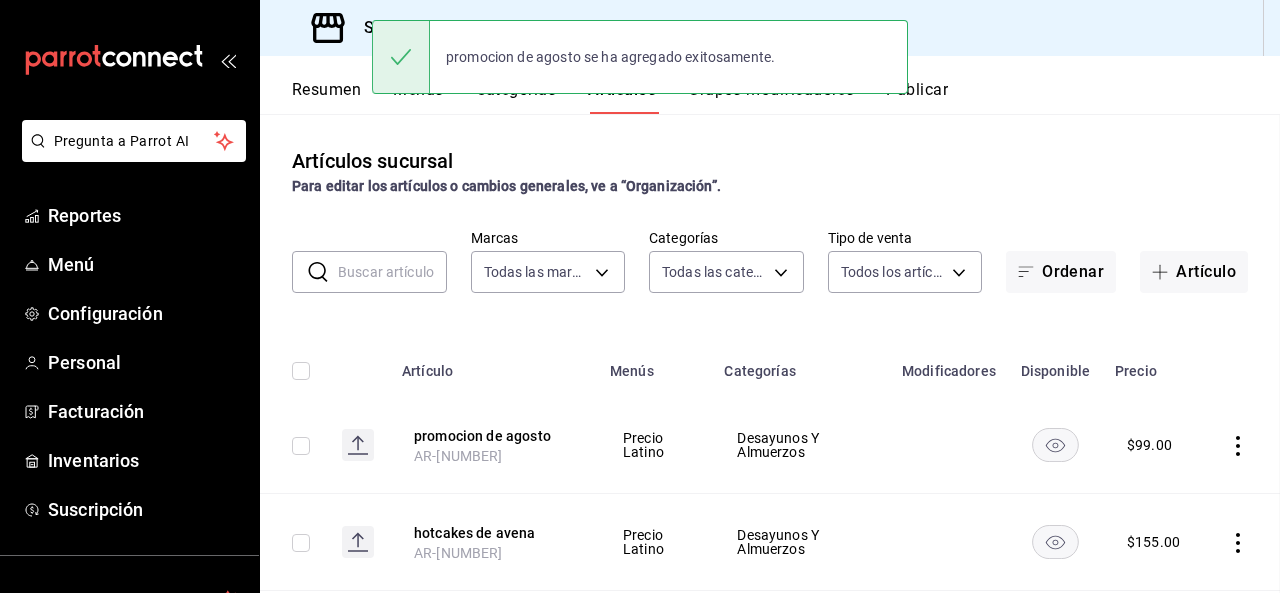 scroll, scrollTop: 0, scrollLeft: 0, axis: both 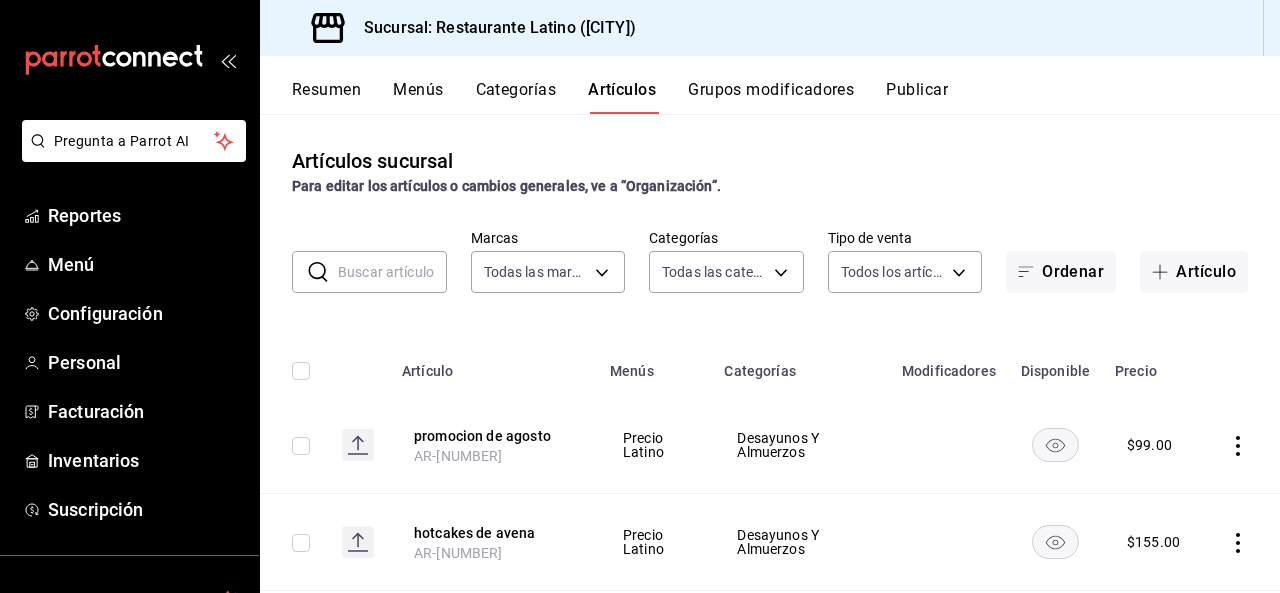 click at bounding box center [1242, 445] 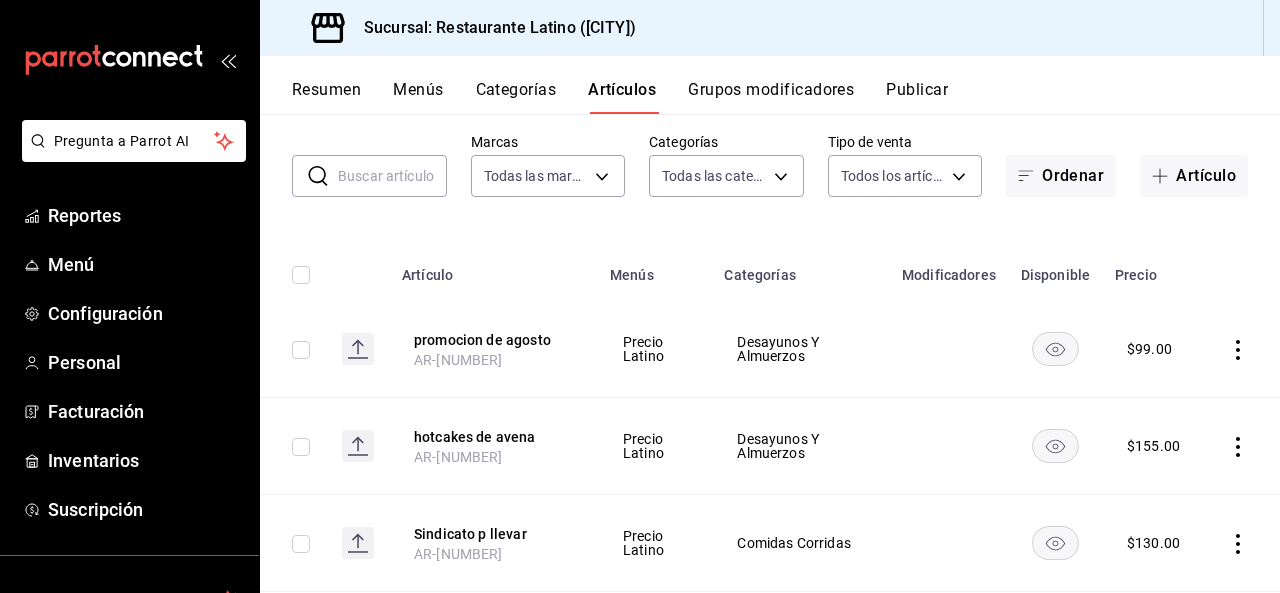scroll, scrollTop: 0, scrollLeft: 0, axis: both 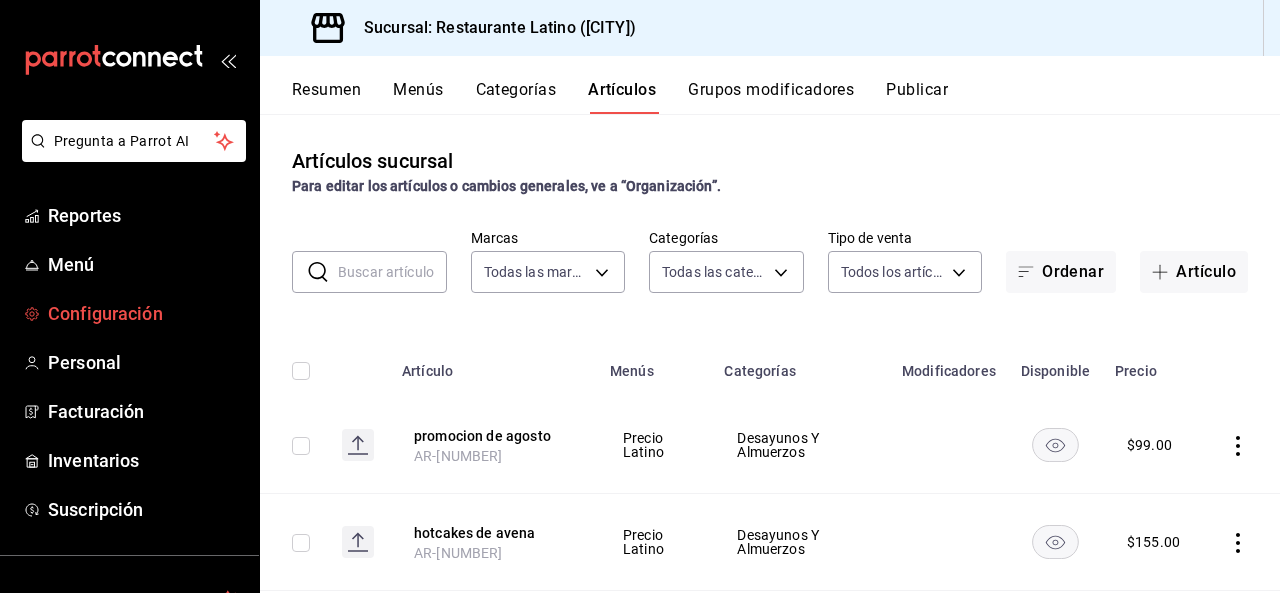click on "Configuración" at bounding box center (145, 313) 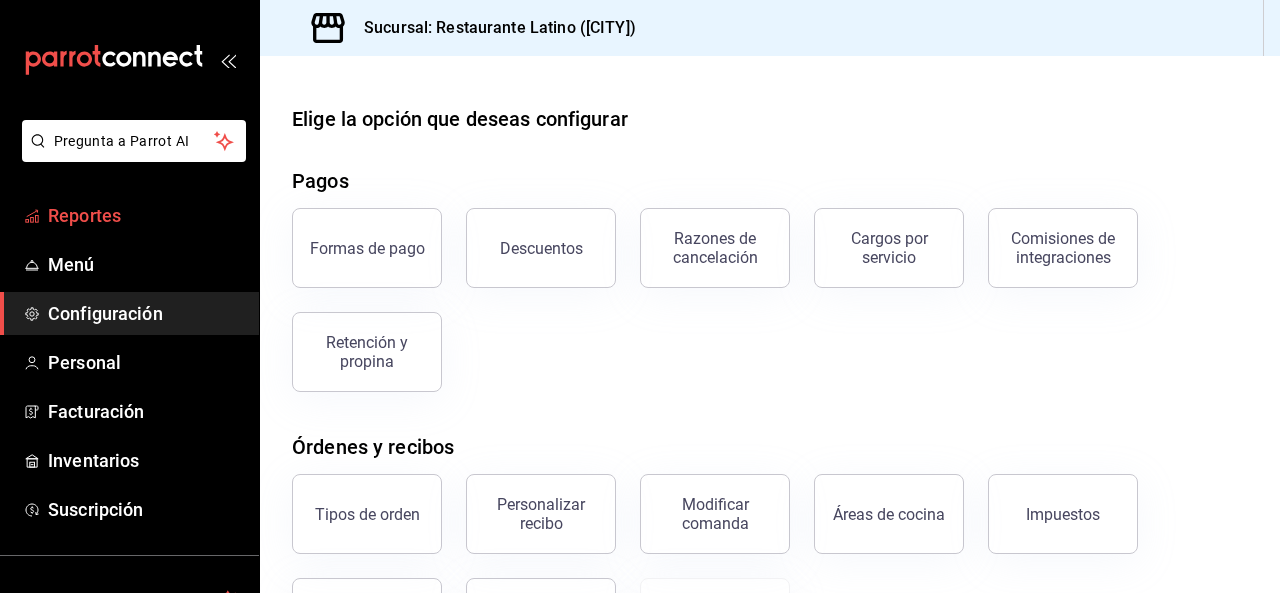 click on "Reportes" at bounding box center [129, 215] 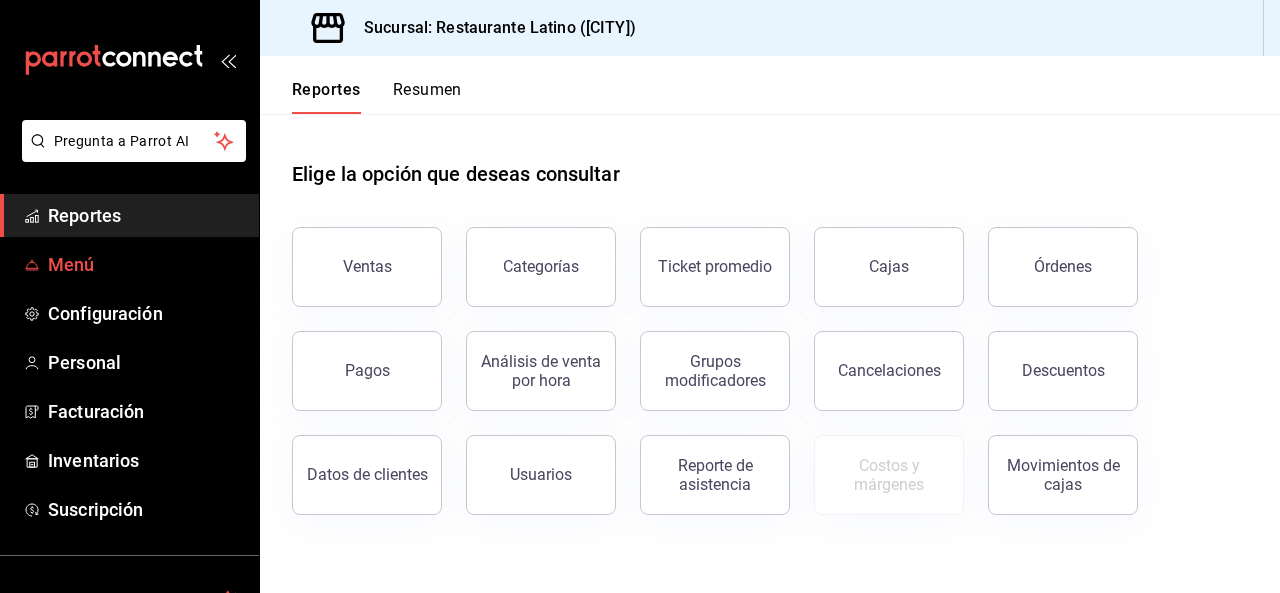 click on "Menú" at bounding box center [145, 264] 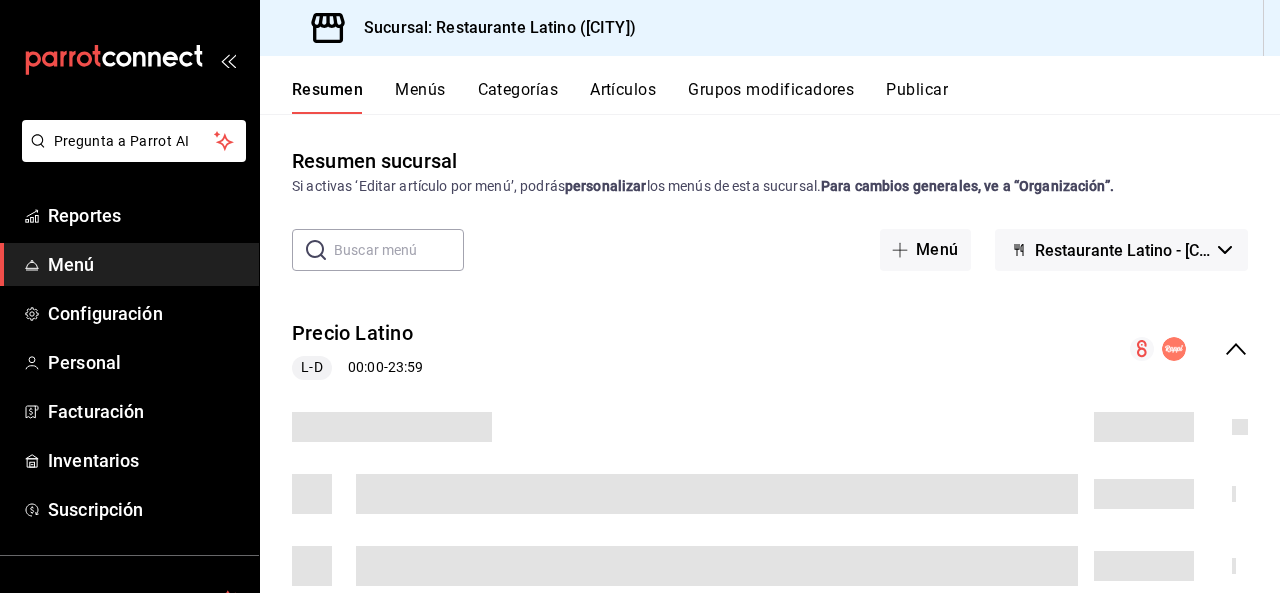click on "Artículos" at bounding box center (623, 97) 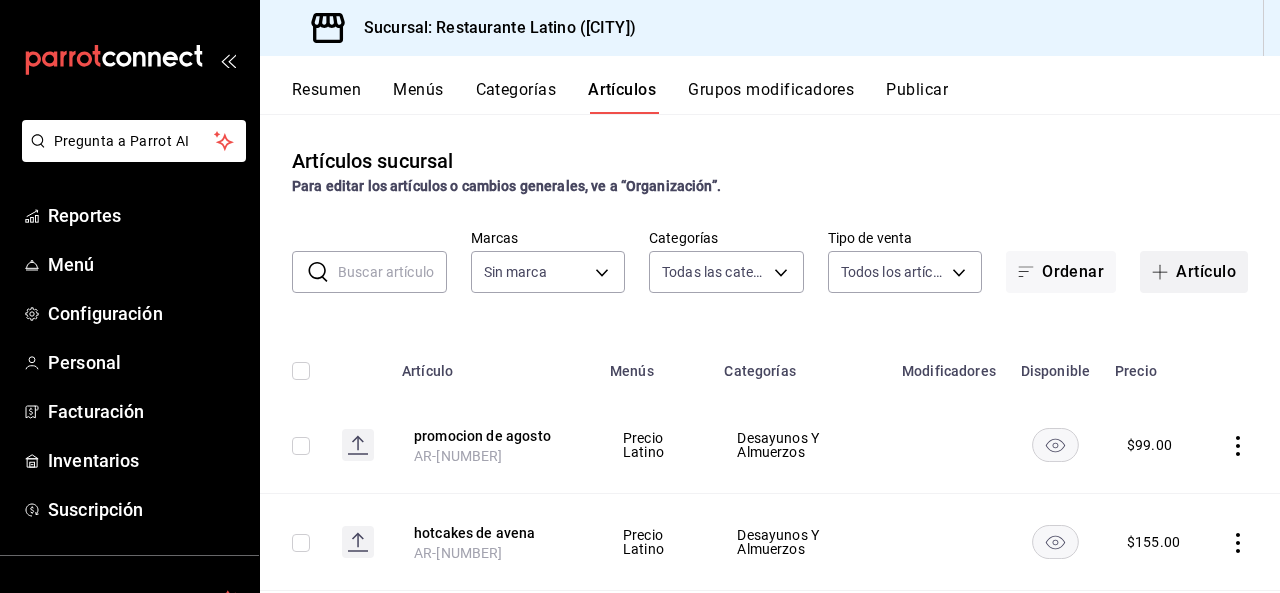 type on "[UUID],[UUID],[UUID],[UUID],[UUID],[UUID],[UUID],[UUID],[UUID],[UUID],[UUID],[UUID],[UUID],[UUID],[UUID],[UUID],[UUID],[UUID],[UUID],[UUID],[UUID],[UUID],[UUID],[UUID],[UUID]" 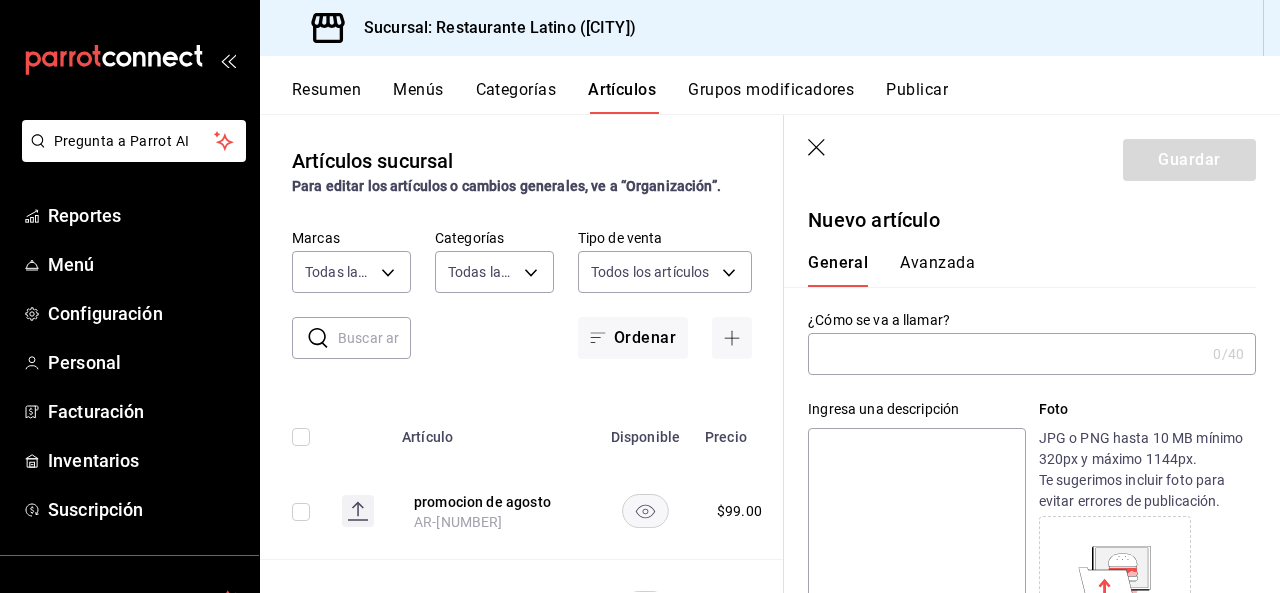 type on "AR-[NUMBER]" 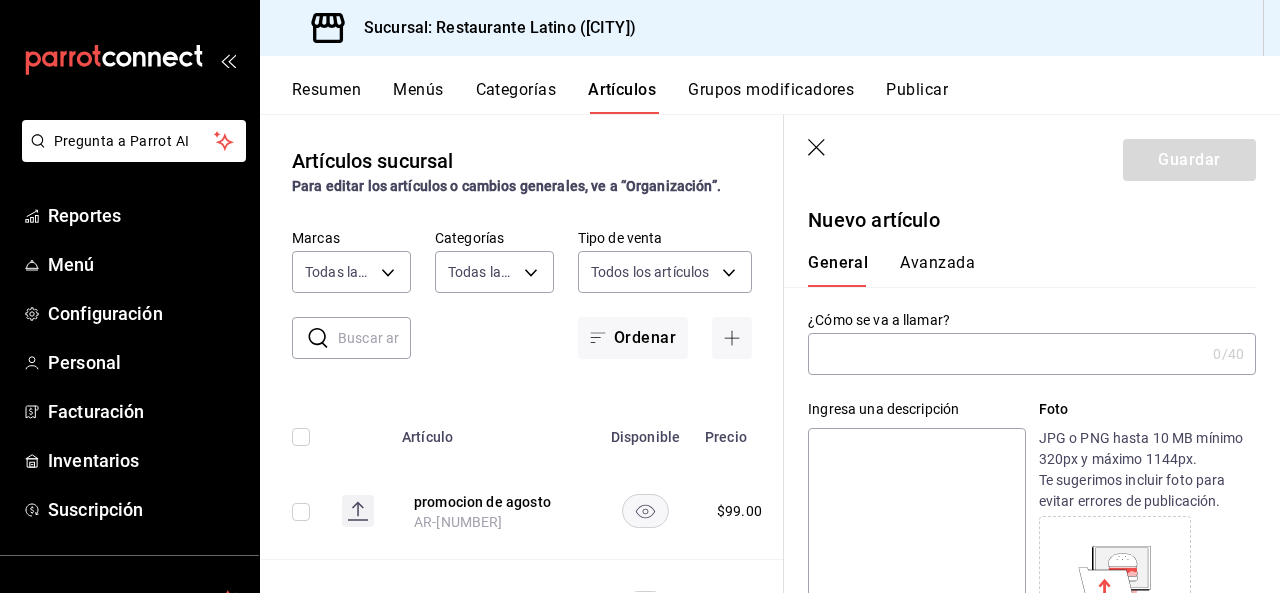 click at bounding box center (1006, 354) 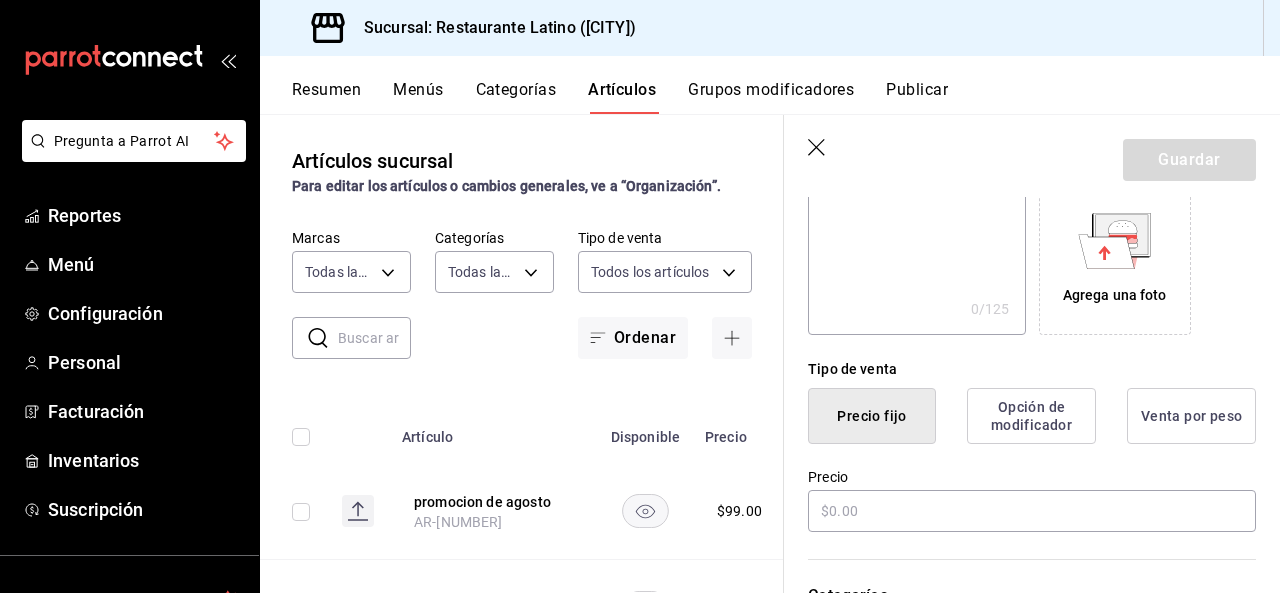 scroll, scrollTop: 426, scrollLeft: 0, axis: vertical 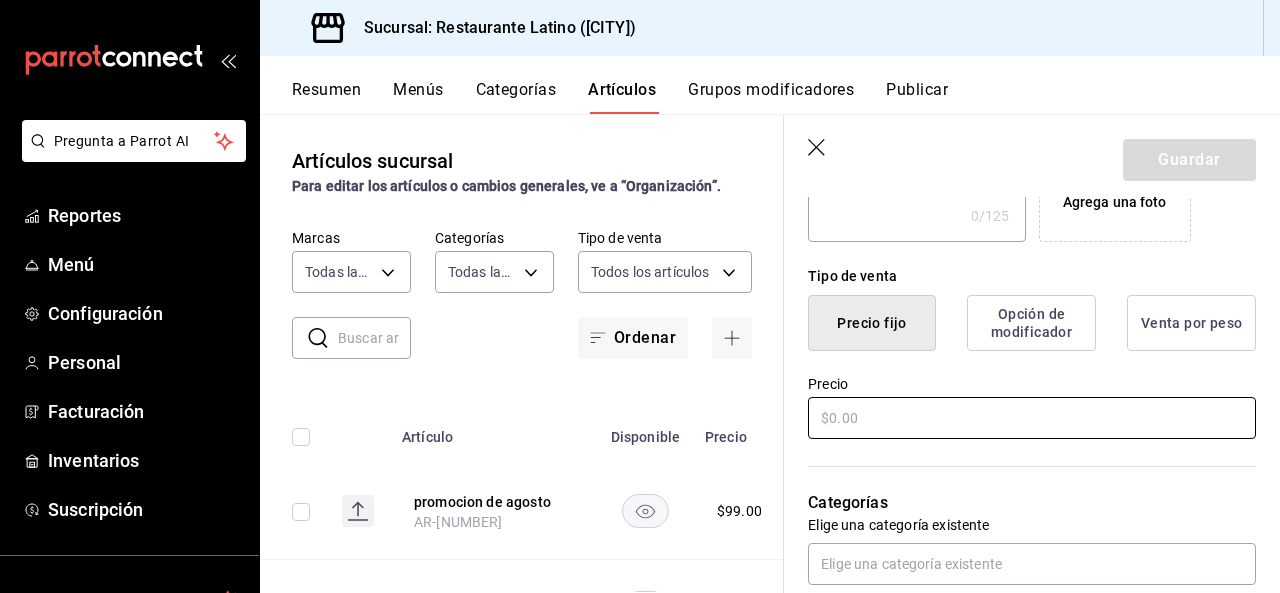 type on "extra salsa" 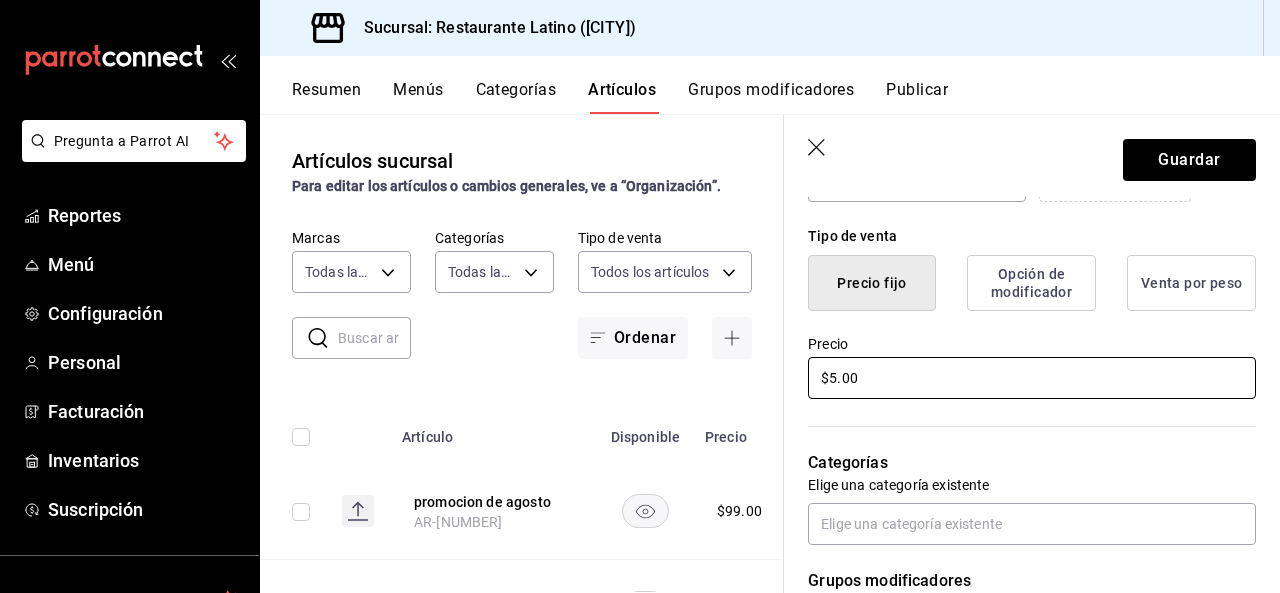 scroll, scrollTop: 506, scrollLeft: 0, axis: vertical 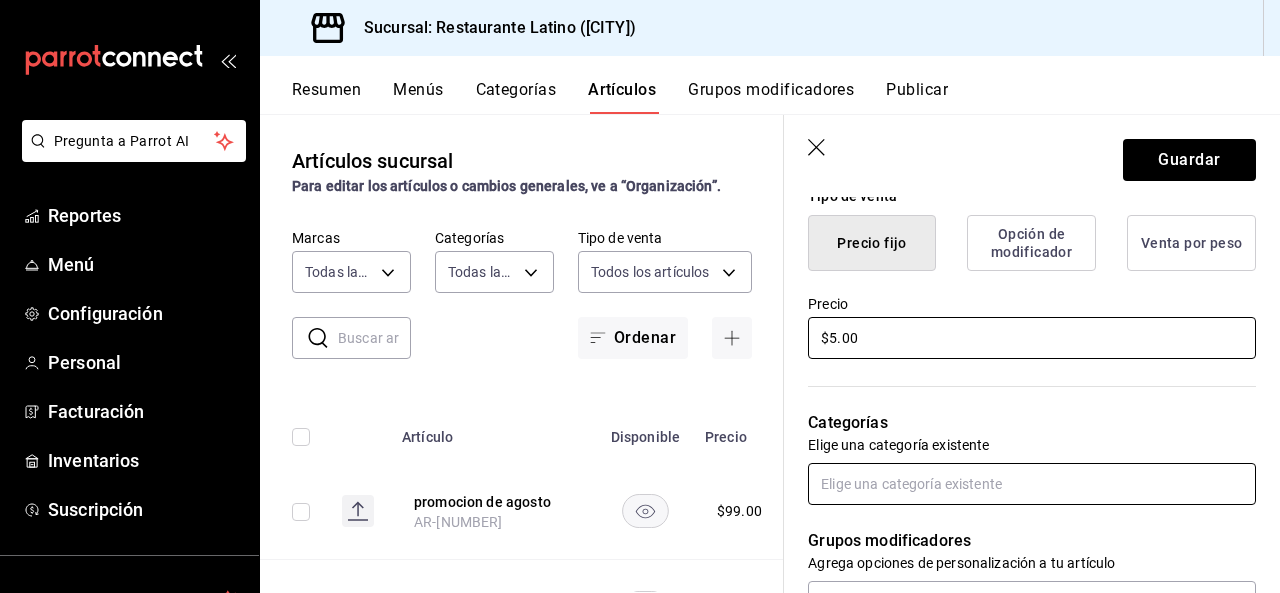 type on "$5.00" 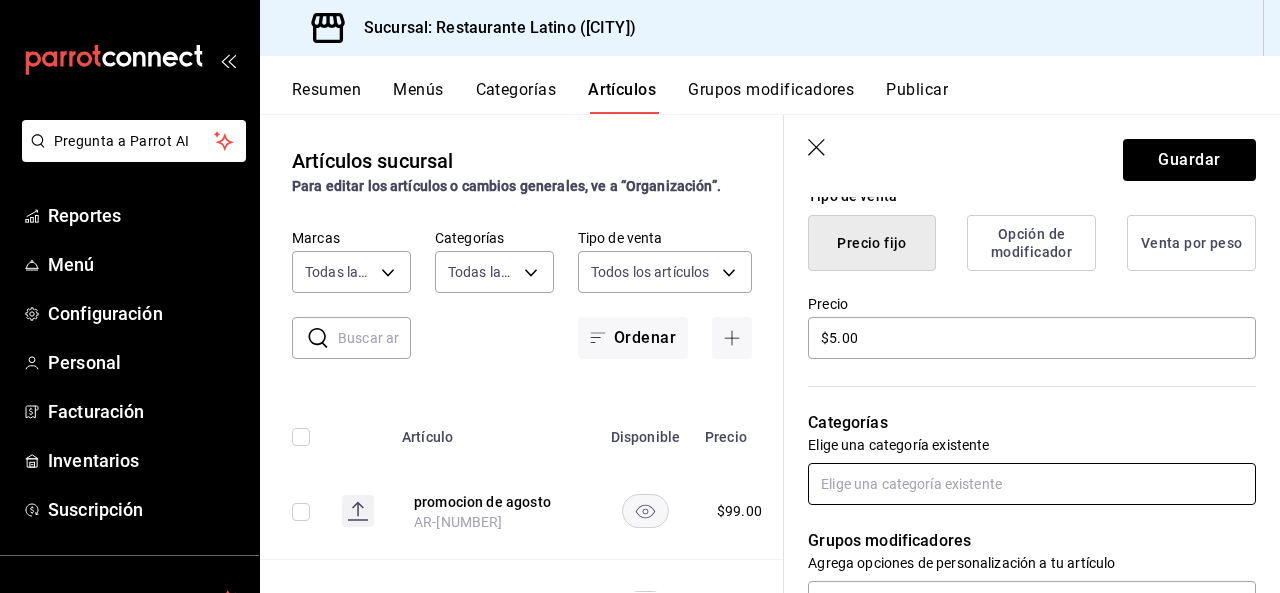 click at bounding box center [1032, 484] 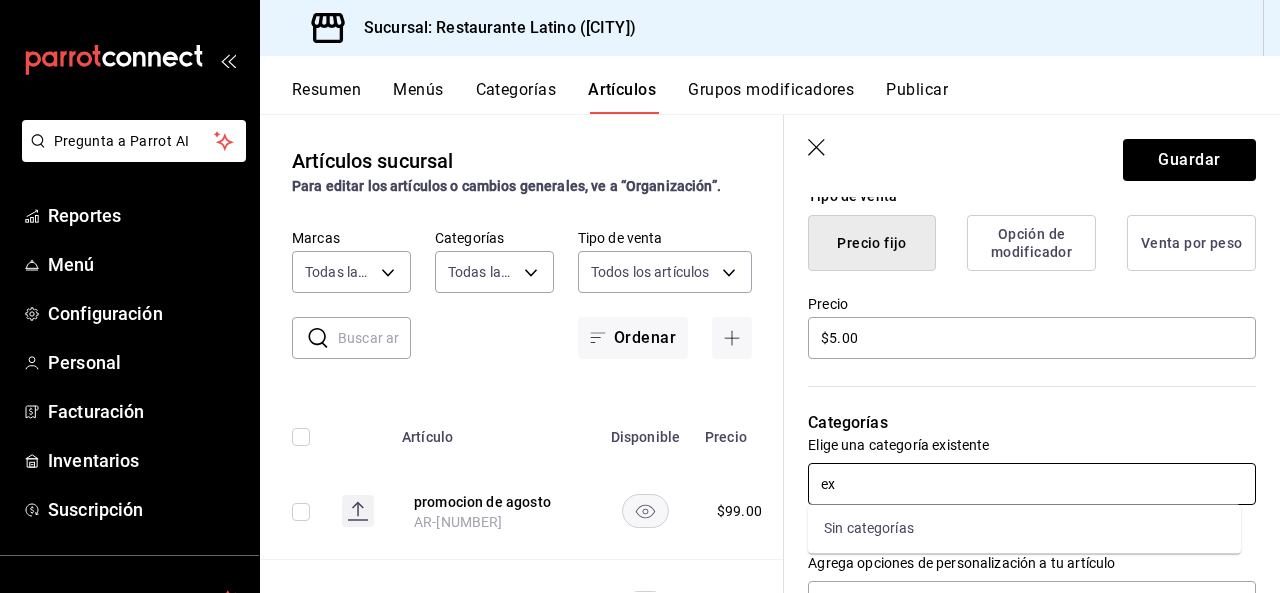 type on "e" 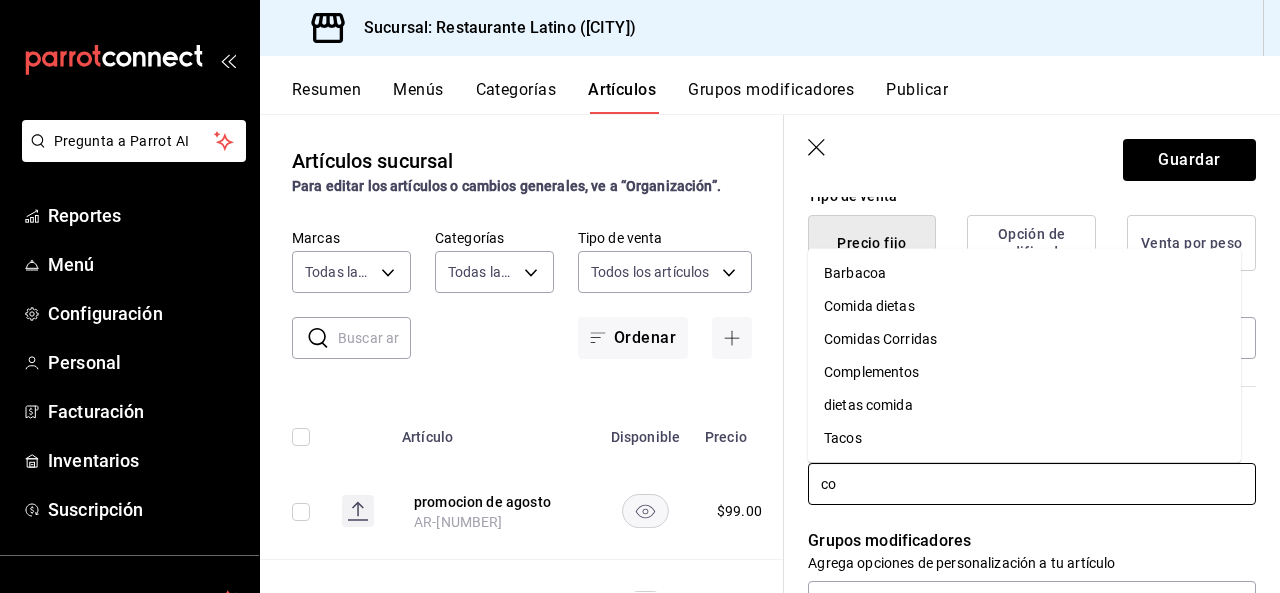 type on "com" 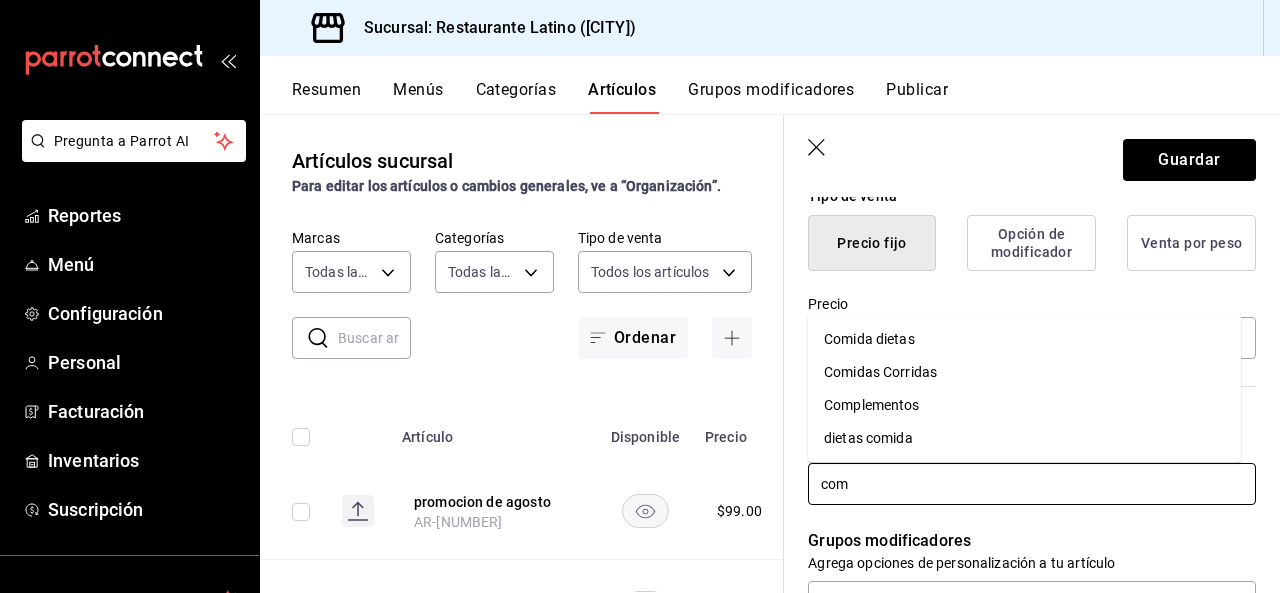 click on "Complementos" at bounding box center (1024, 405) 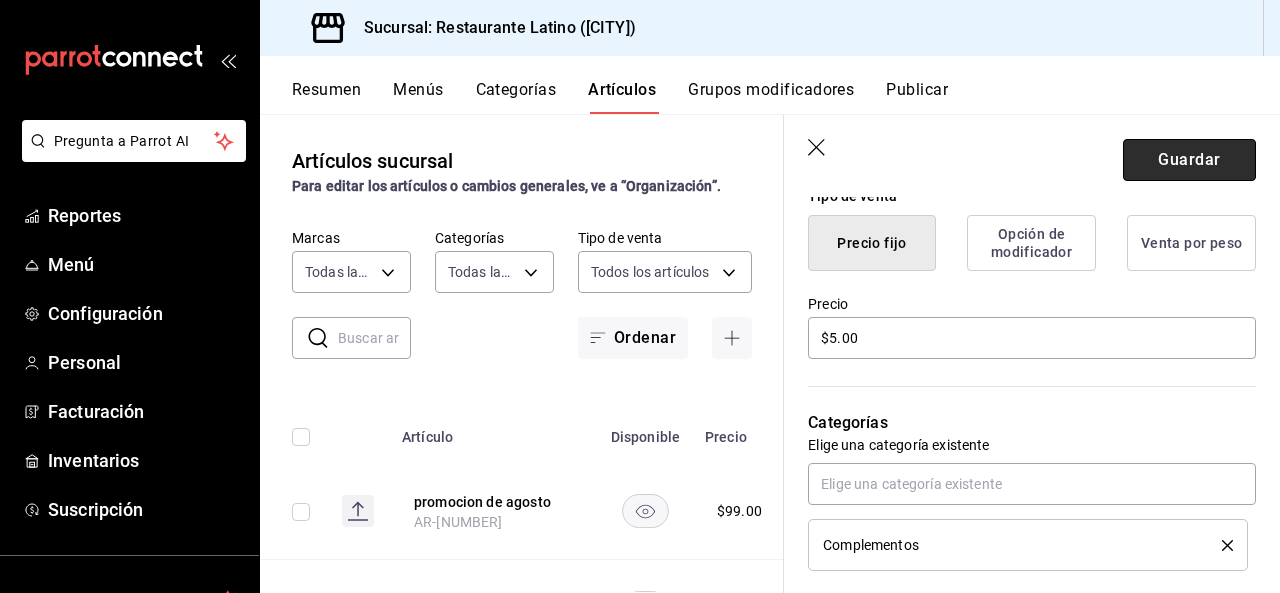 click on "Guardar" at bounding box center [1189, 160] 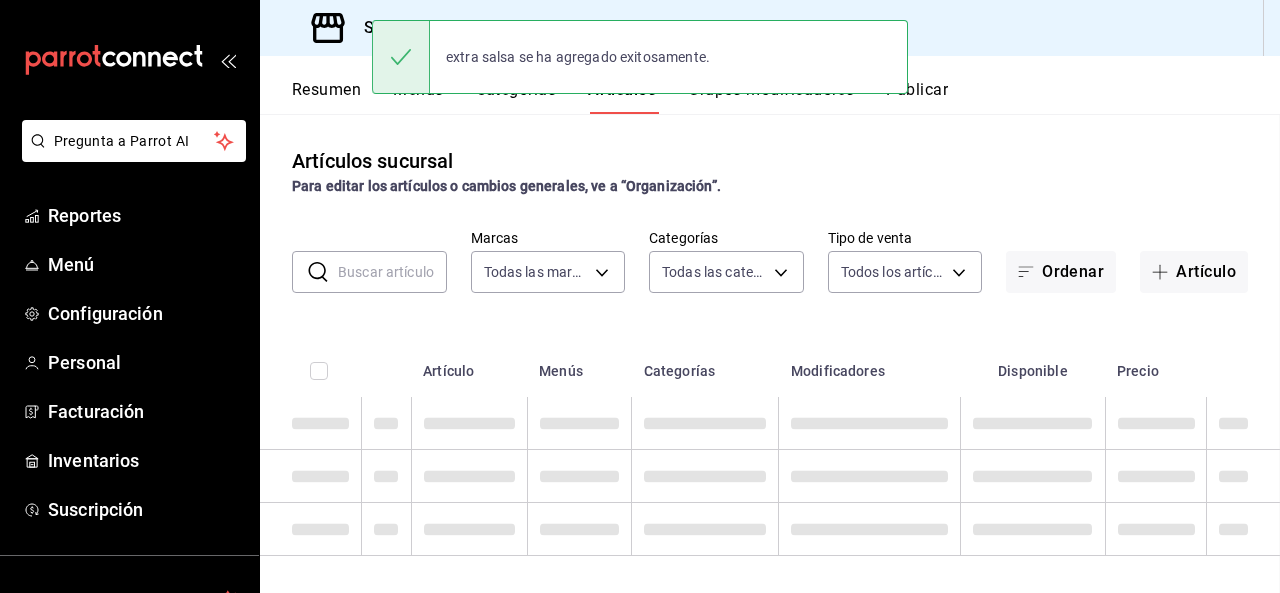 scroll, scrollTop: 0, scrollLeft: 0, axis: both 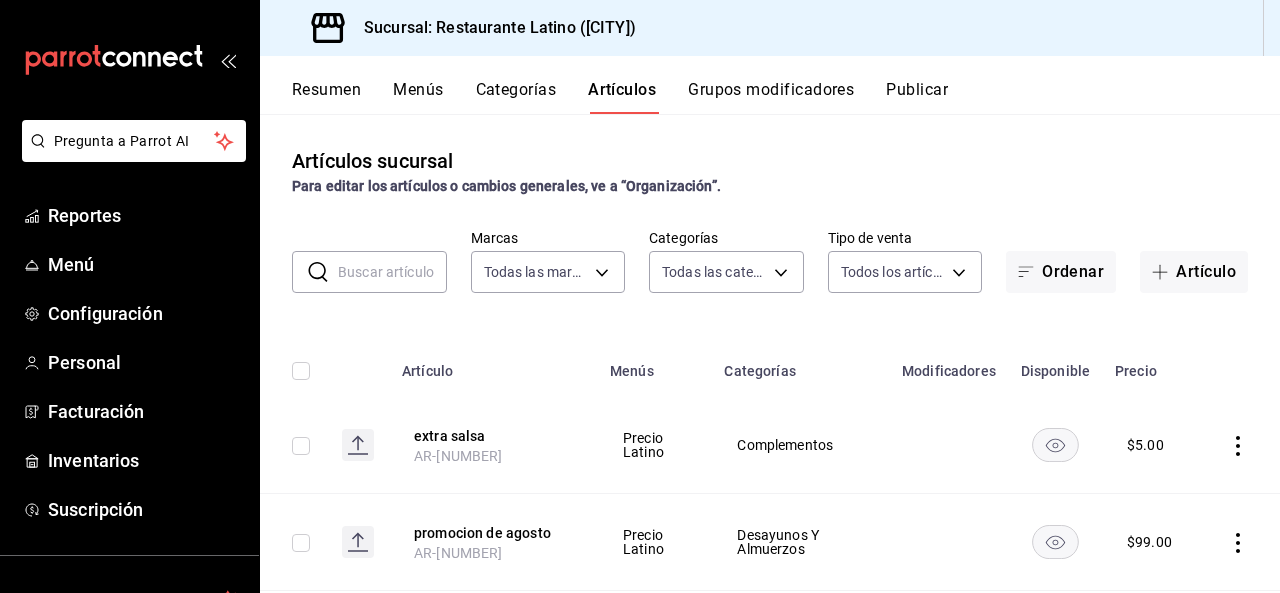 click on "Para editar los artículos o cambios generales, ve a “Organización”." at bounding box center (506, 186) 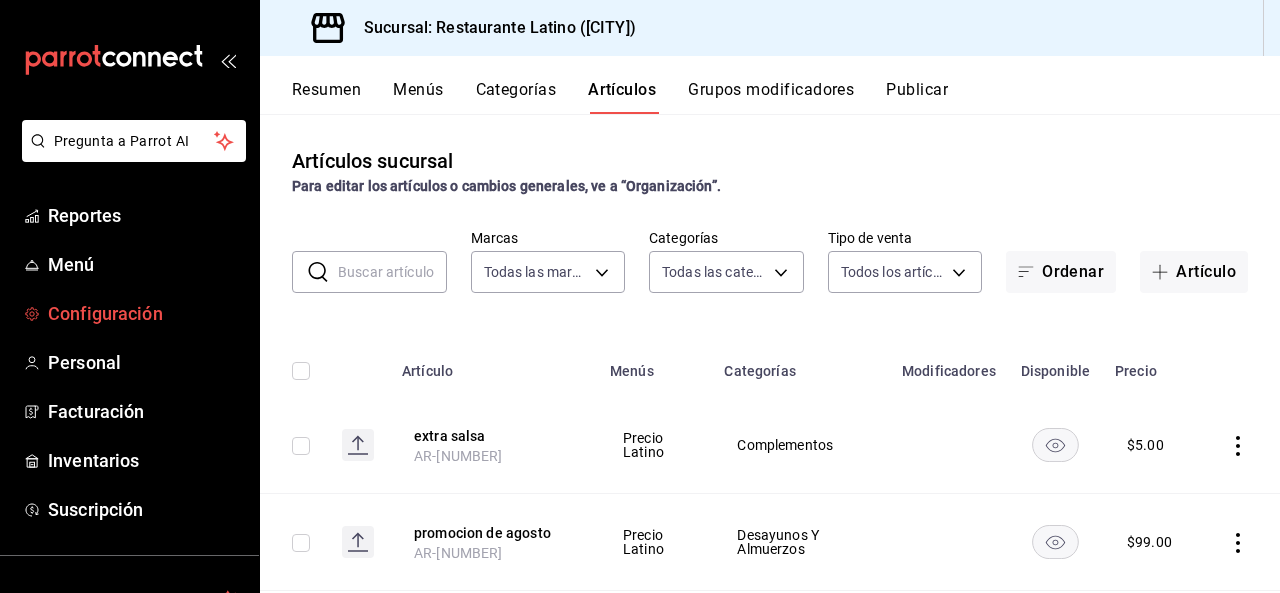 click on "Configuración" at bounding box center [145, 313] 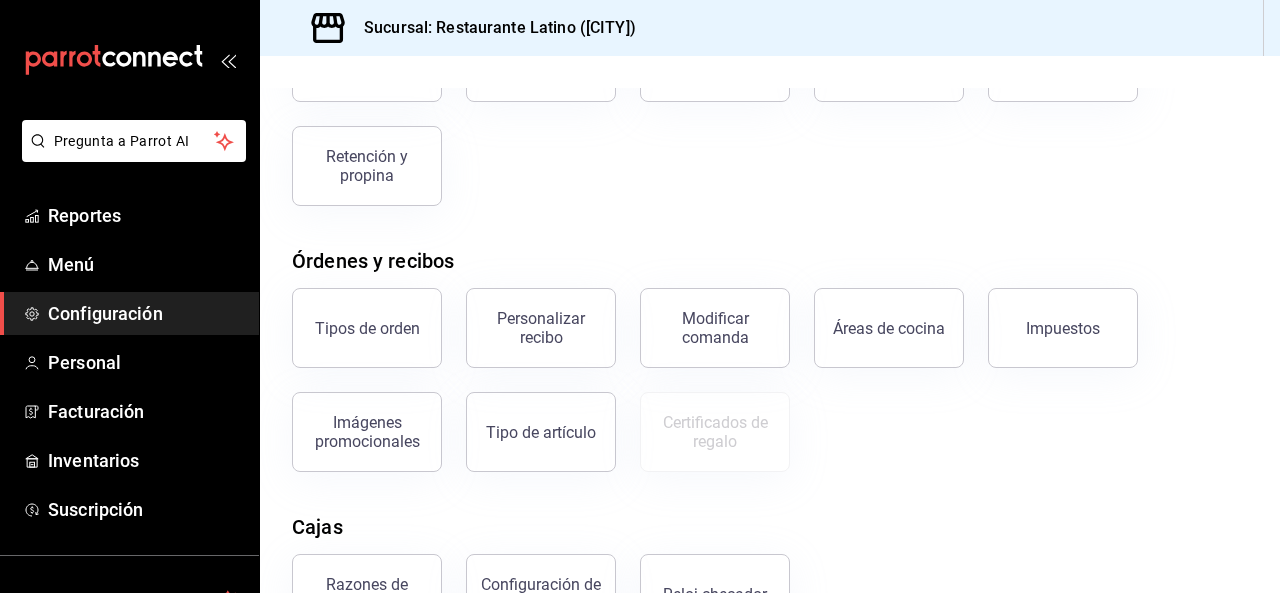 scroll, scrollTop: 226, scrollLeft: 0, axis: vertical 